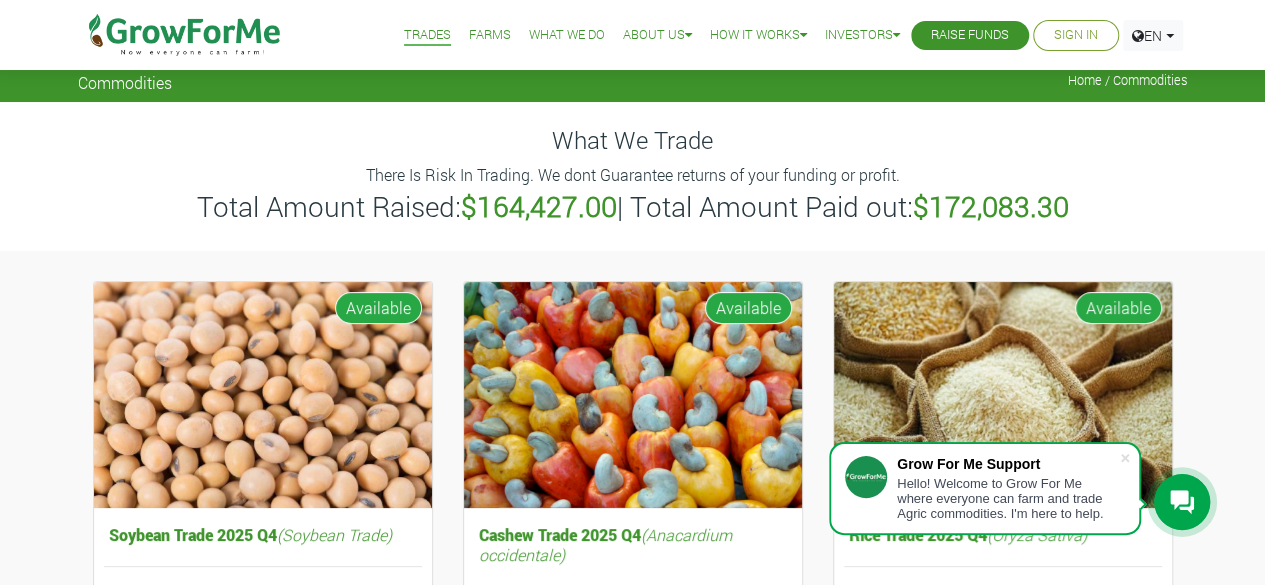 scroll, scrollTop: 0, scrollLeft: 0, axis: both 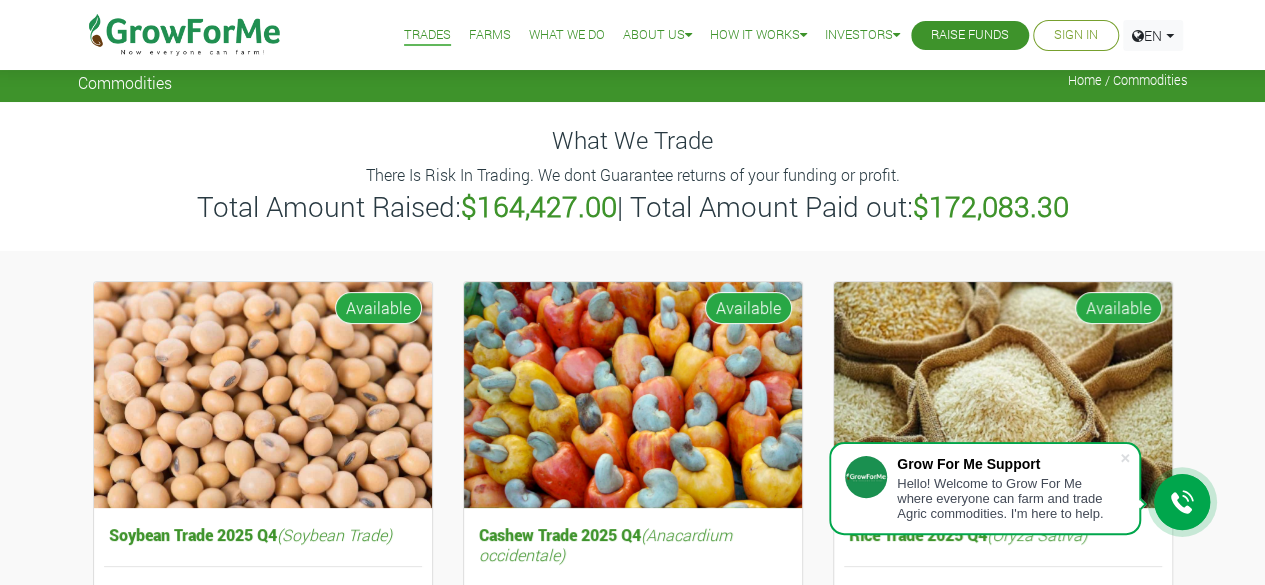click on "Sign In" at bounding box center [1076, 35] 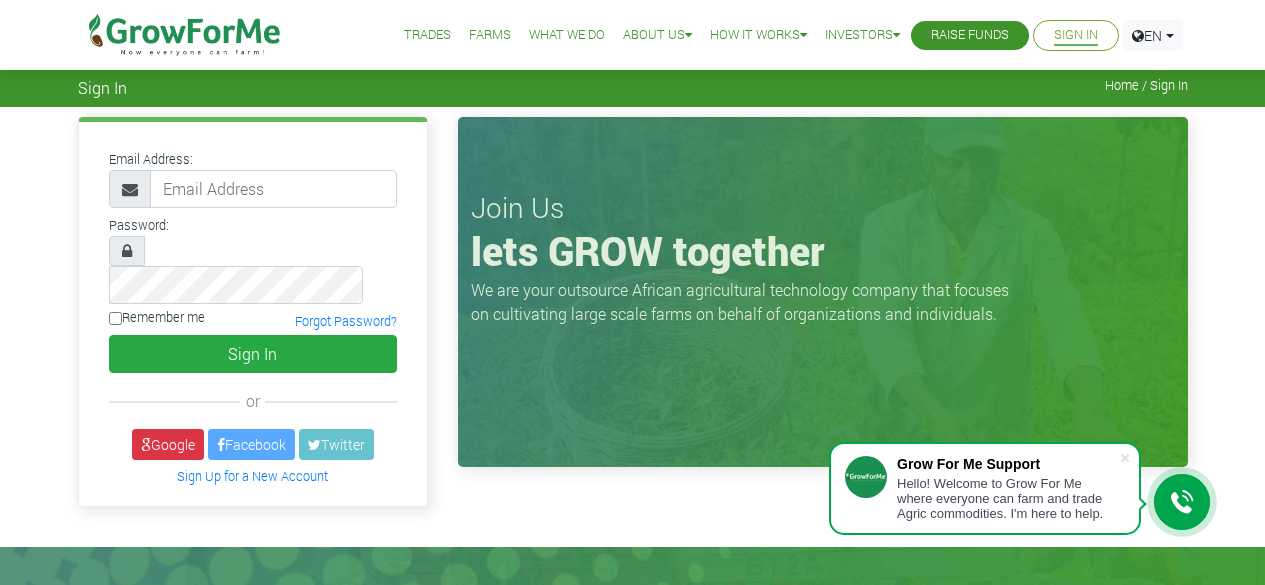 scroll, scrollTop: 0, scrollLeft: 0, axis: both 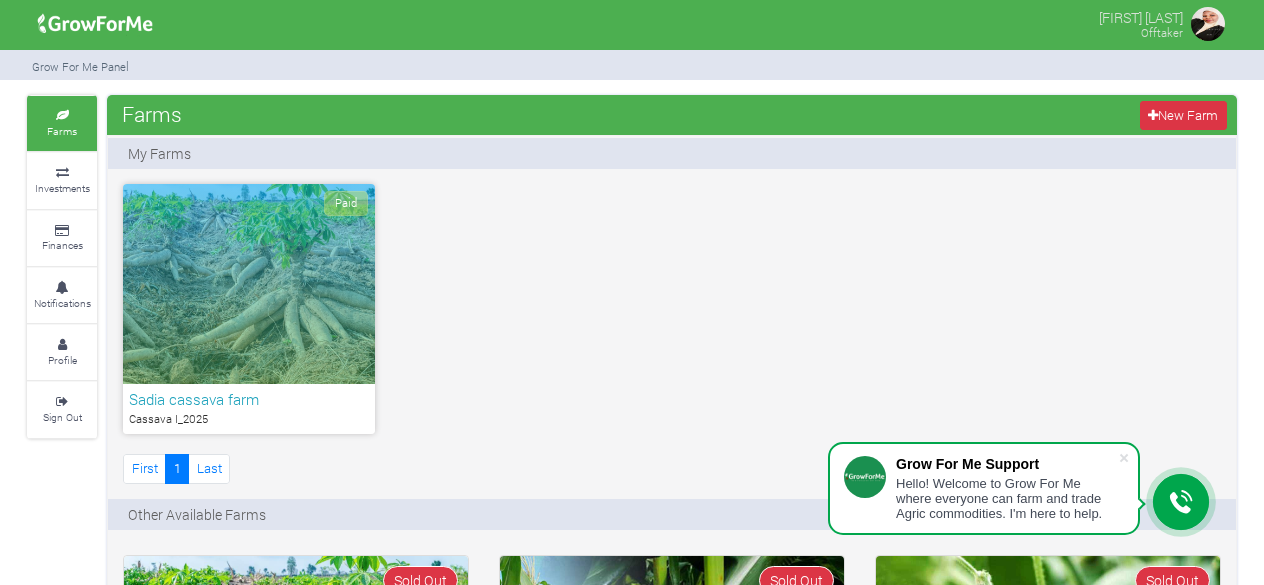 click on "Sadia cassava farm" at bounding box center (249, 399) 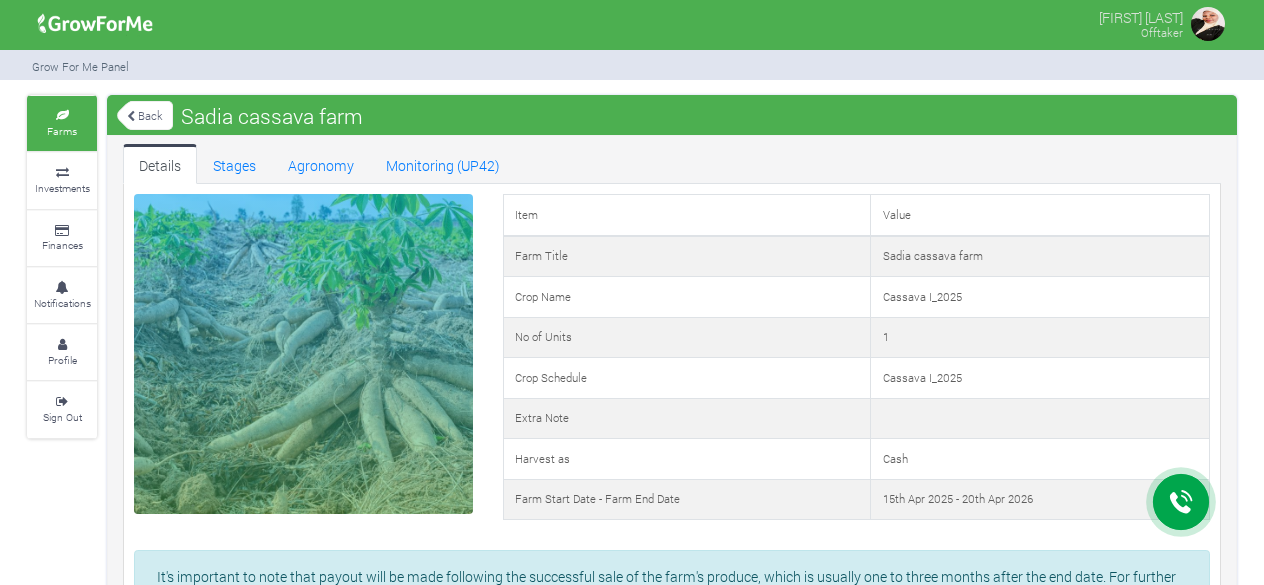 scroll, scrollTop: 0, scrollLeft: 0, axis: both 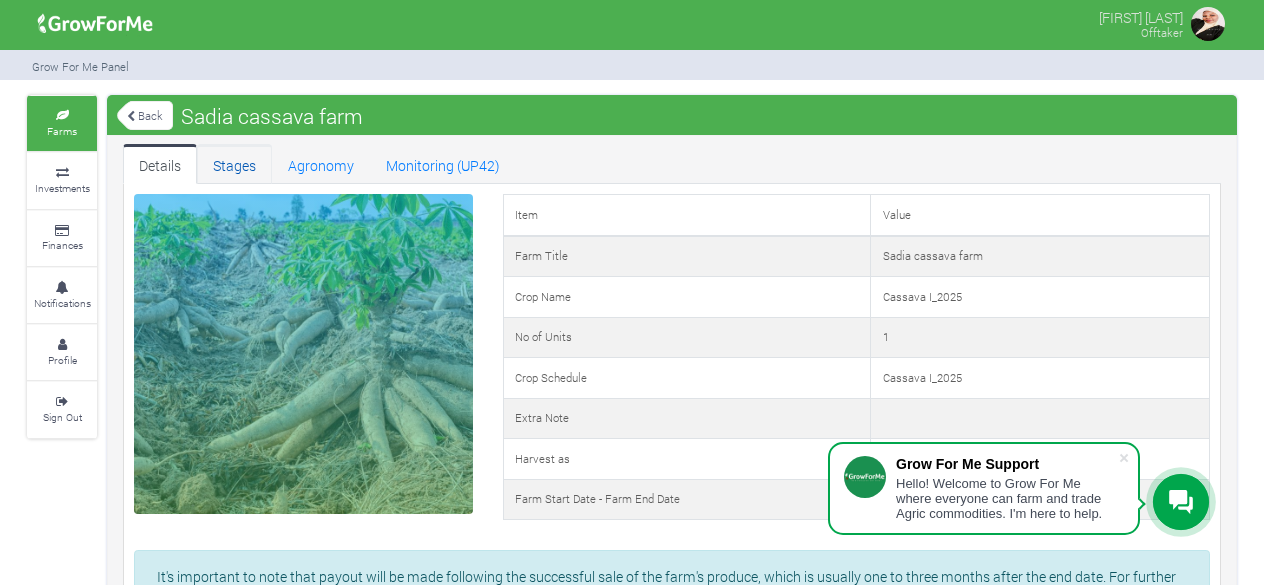click on "Stages" at bounding box center (234, 164) 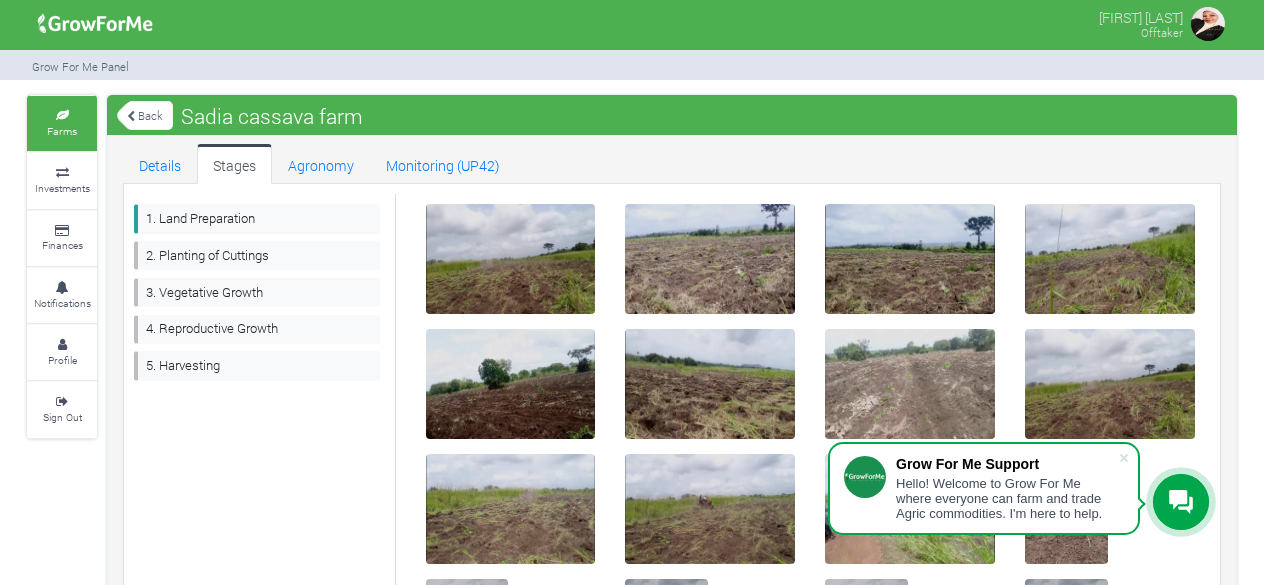 scroll, scrollTop: 0, scrollLeft: 0, axis: both 